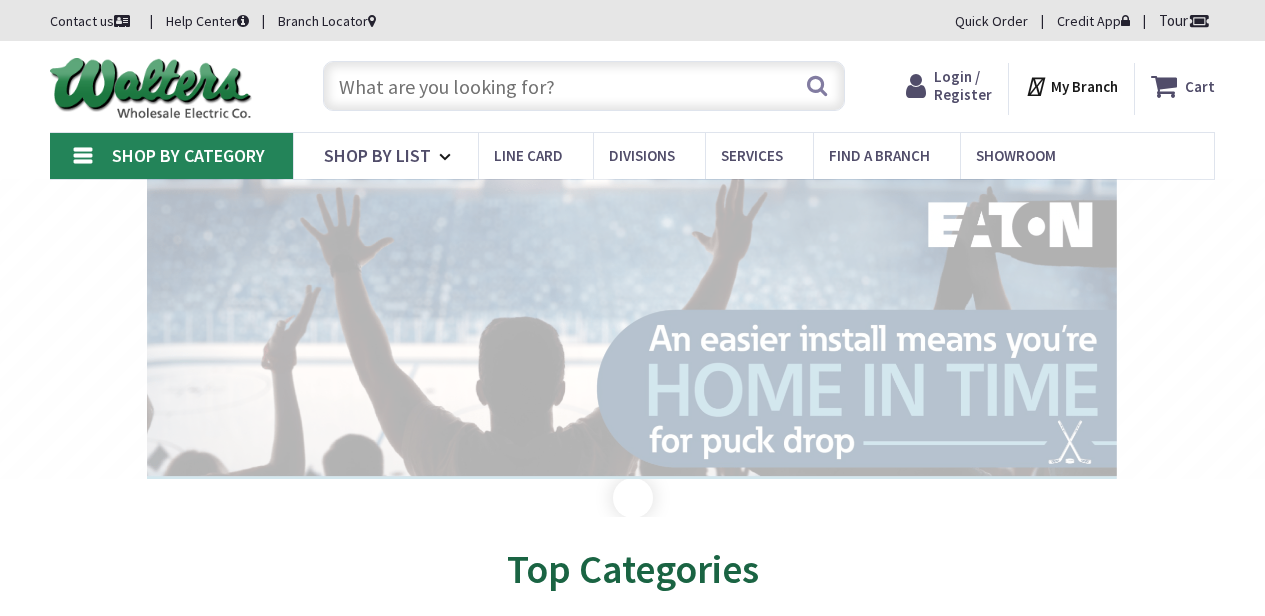 scroll, scrollTop: 0, scrollLeft: 0, axis: both 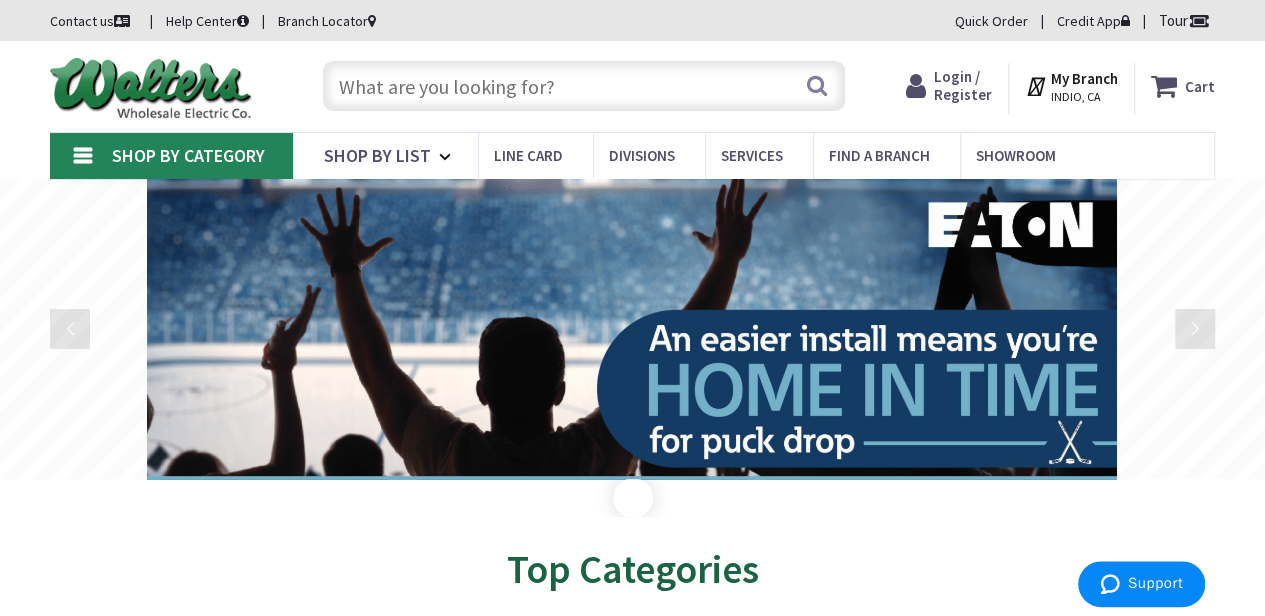 click at bounding box center (584, 86) 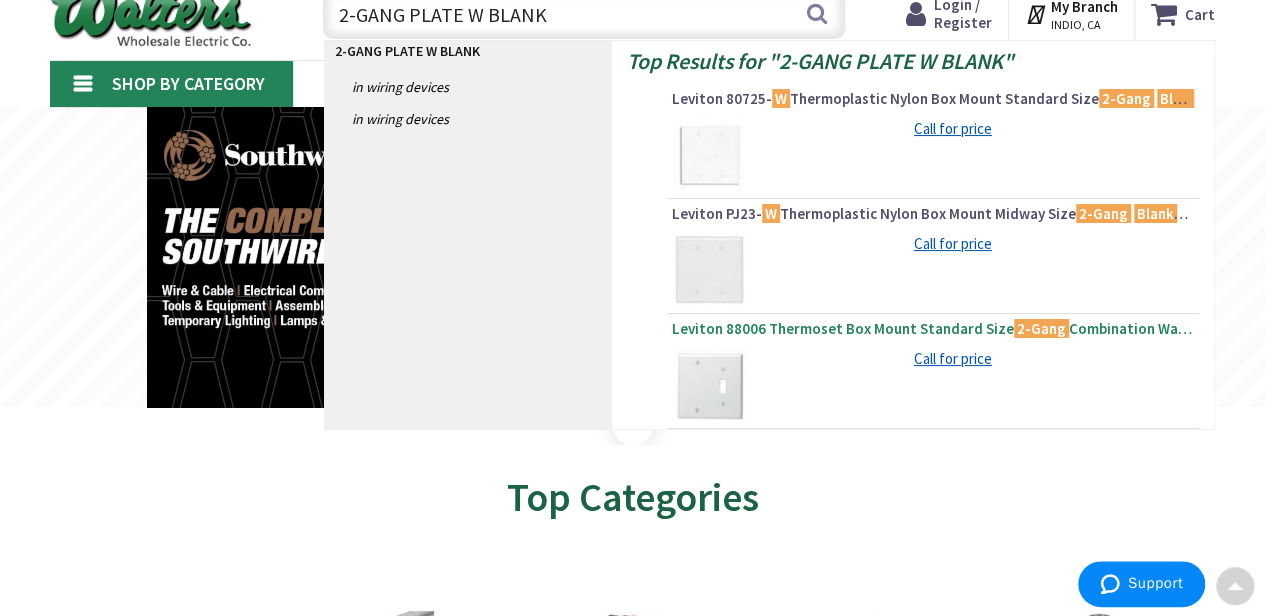 scroll, scrollTop: 66, scrollLeft: 0, axis: vertical 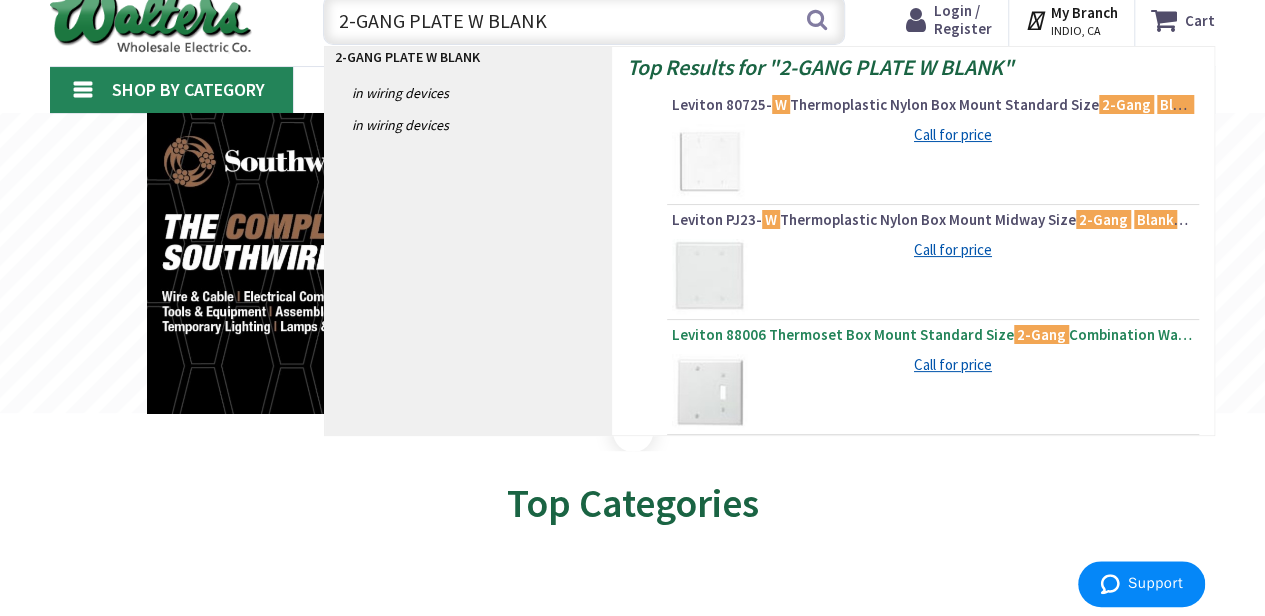 type on "2-GANG PLATE W BLANK" 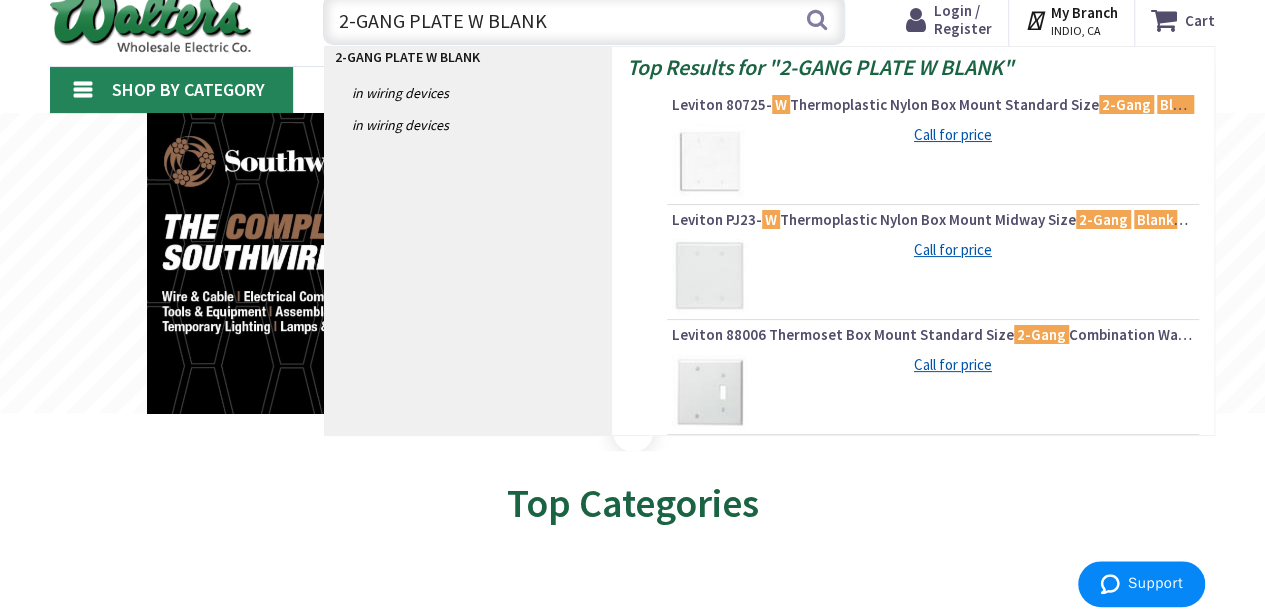 click on "Leviton 88006 Thermoset Box Mount Standard Size  2-Gang  Combination Wallplate 1- Blank  + 1-Toggle Switch White" at bounding box center [933, 335] 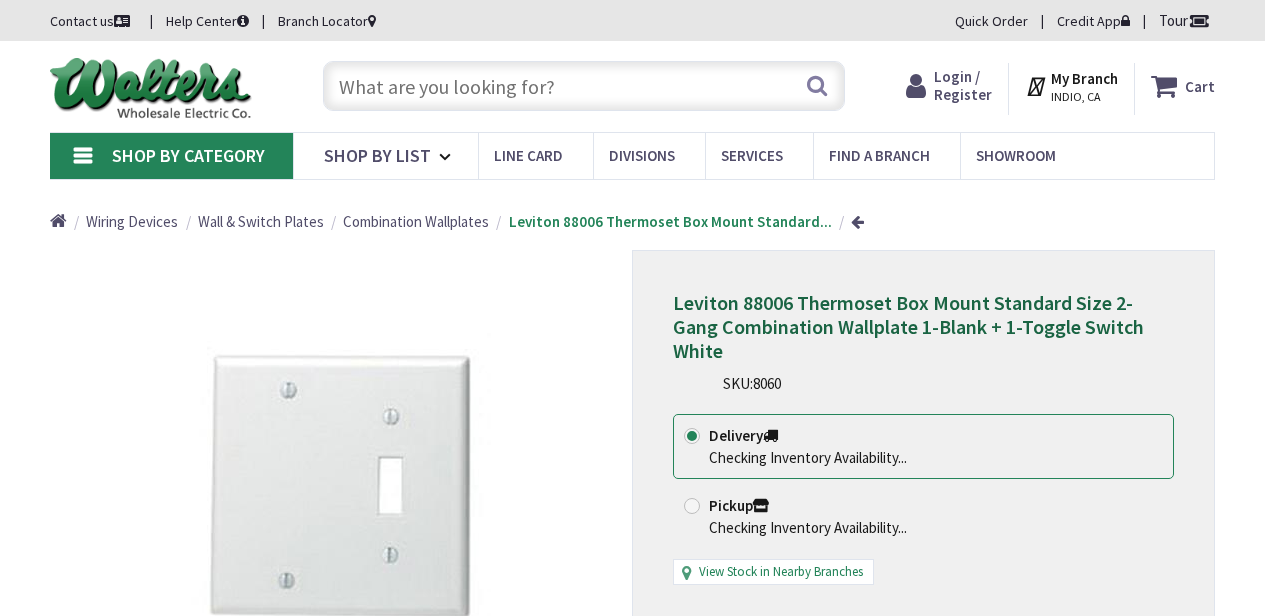 scroll, scrollTop: 0, scrollLeft: 0, axis: both 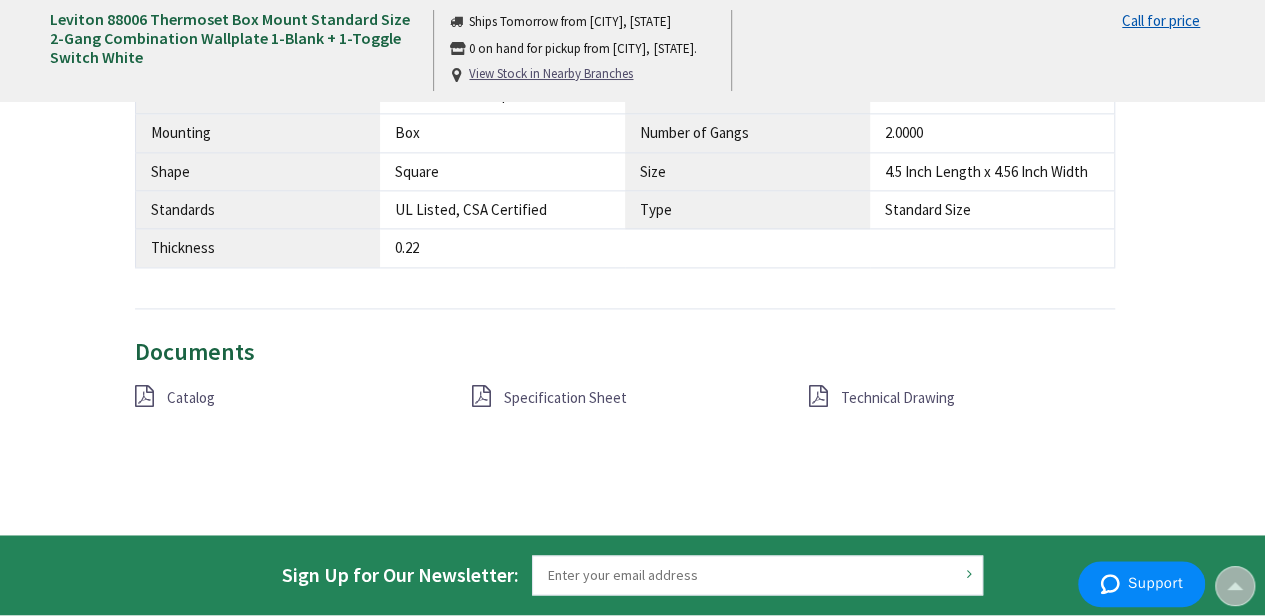 click on "Specification Sheet" at bounding box center (565, 397) 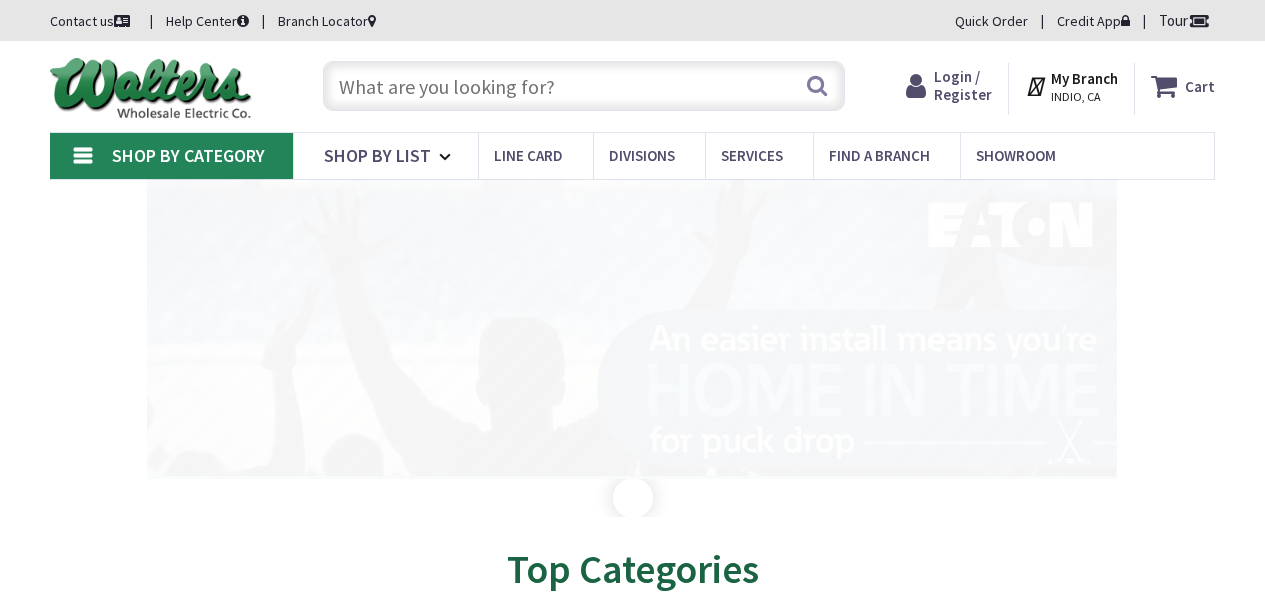 scroll, scrollTop: 0, scrollLeft: 0, axis: both 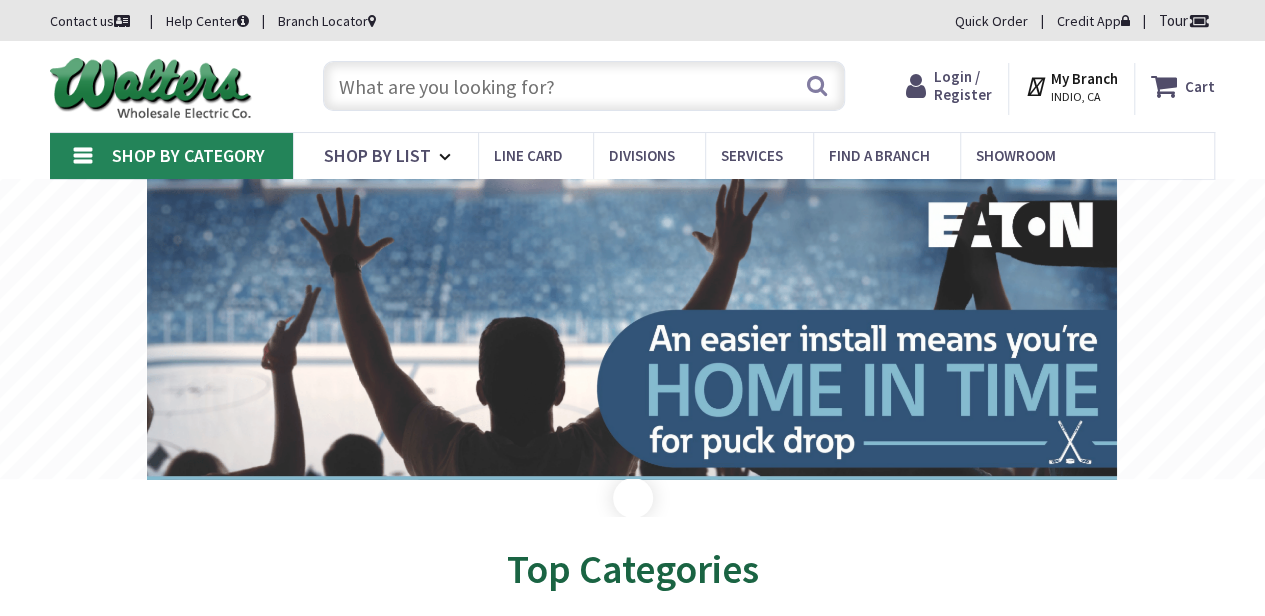 click at bounding box center (584, 86) 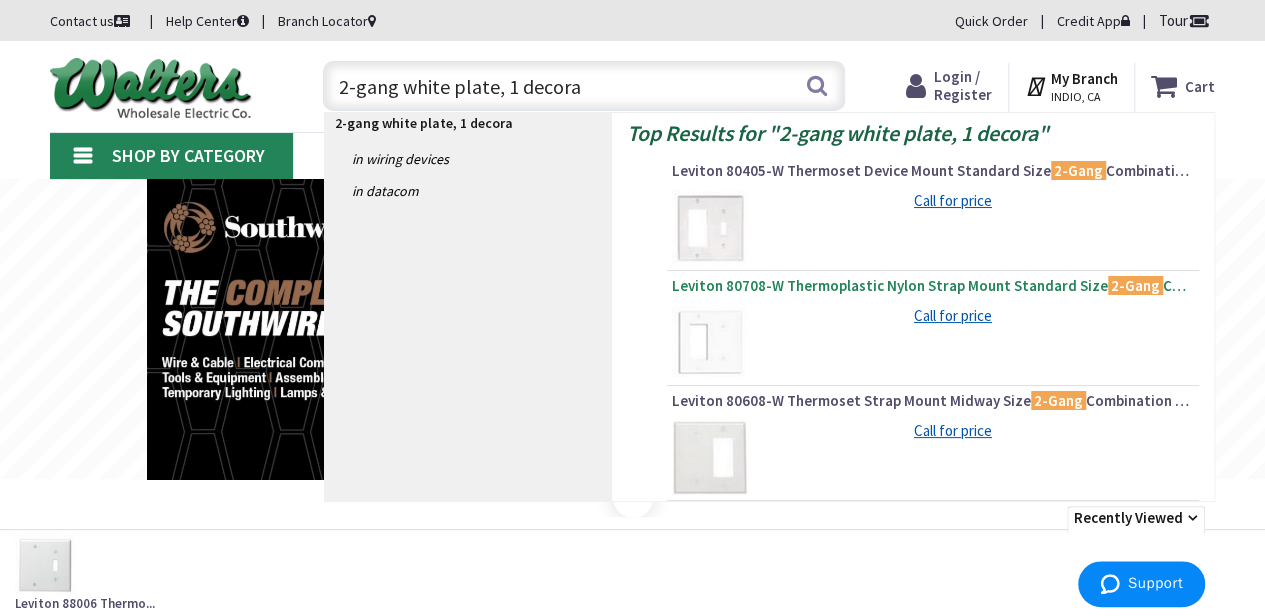 type on "2-gang white plate, 1 decora" 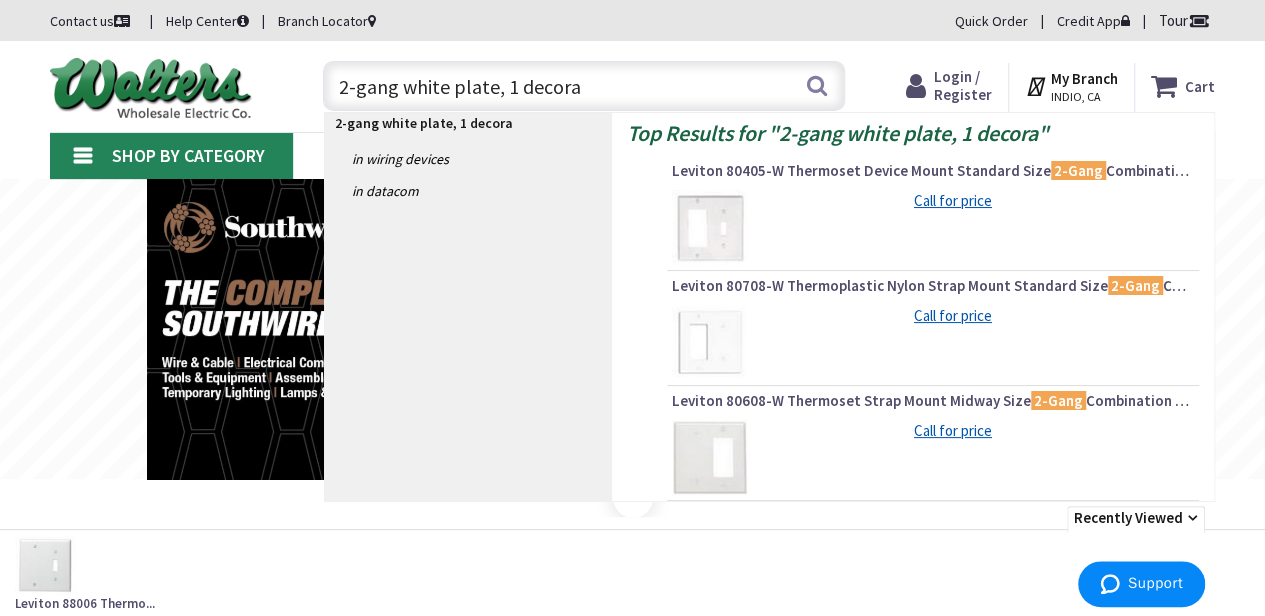 click on "Leviton 80708-W Thermoplastic Nylon Strap Mount Standard Size  2-Gang  Combination Wallplate  1 -Blank +  1 - Decora /GFCI  White" at bounding box center [933, 286] 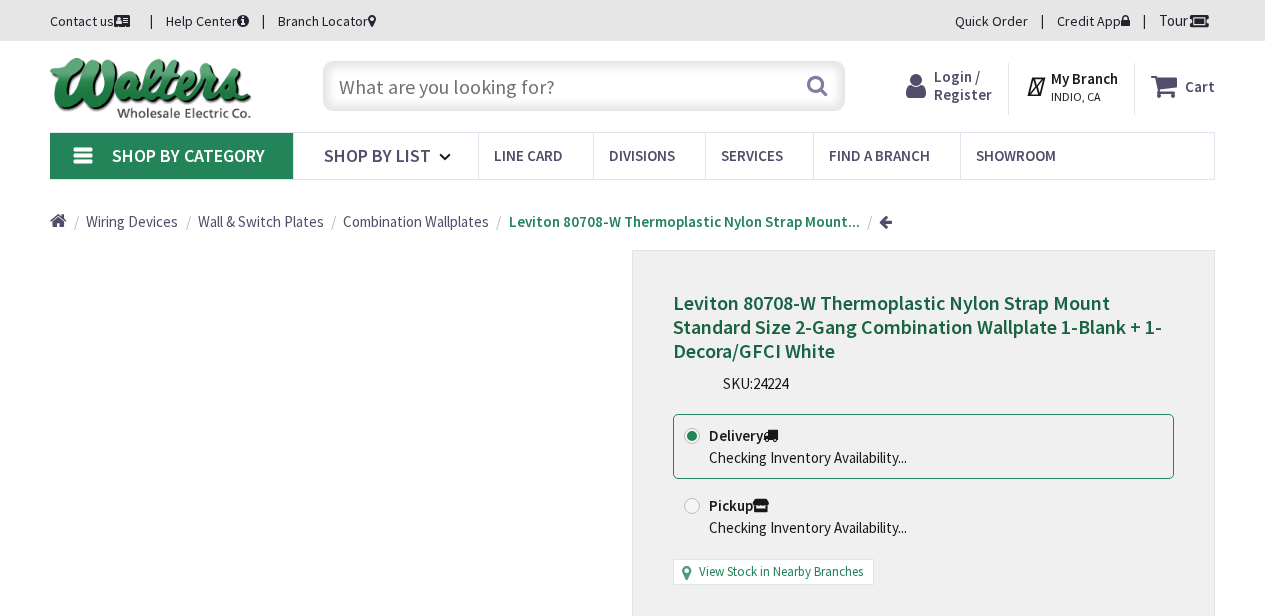 scroll, scrollTop: 0, scrollLeft: 0, axis: both 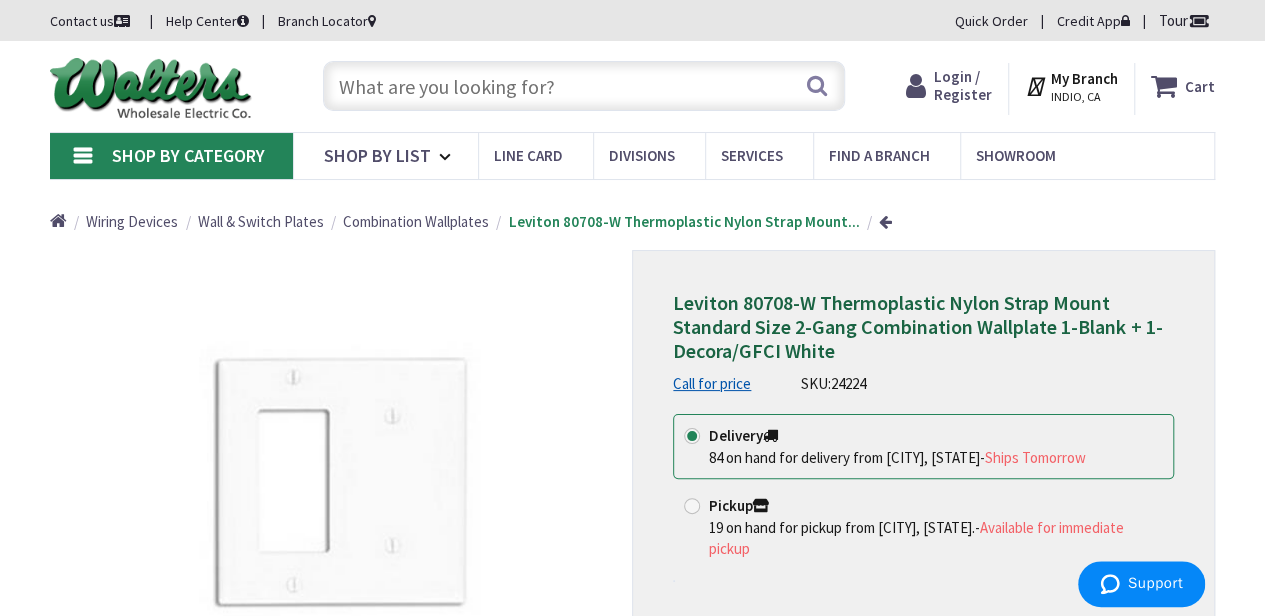 click on "INDIO, CA" at bounding box center [1084, 97] 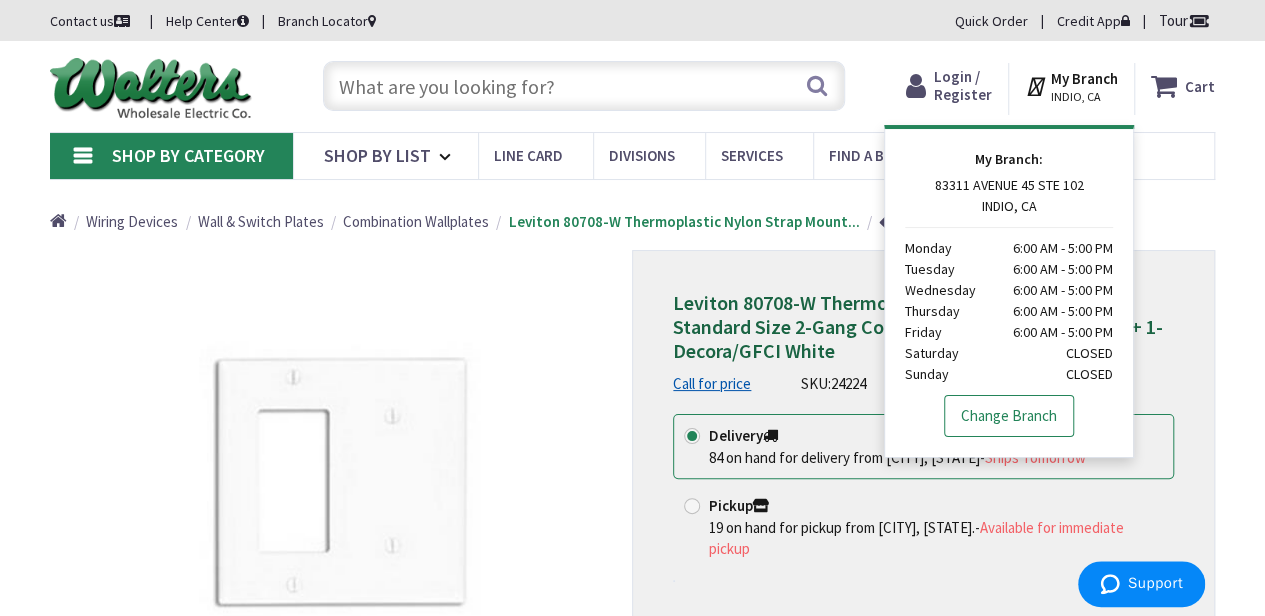 click on "Change Branch" at bounding box center [1009, 416] 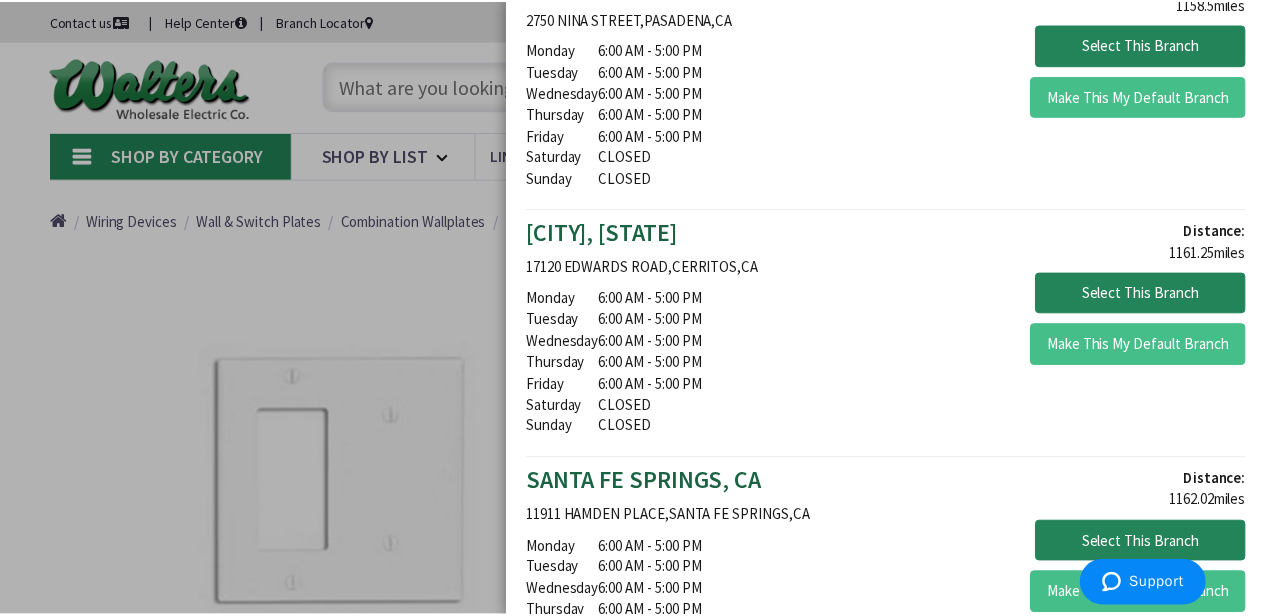 scroll, scrollTop: 5200, scrollLeft: 0, axis: vertical 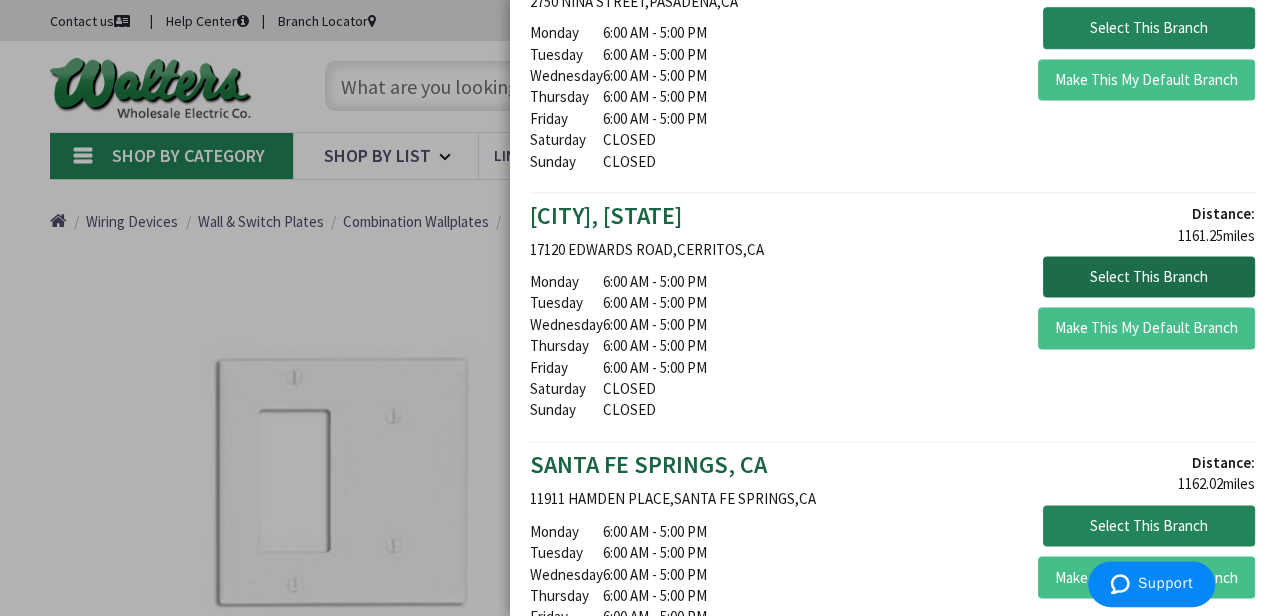 click on "Select This Branch" at bounding box center [1149, 277] 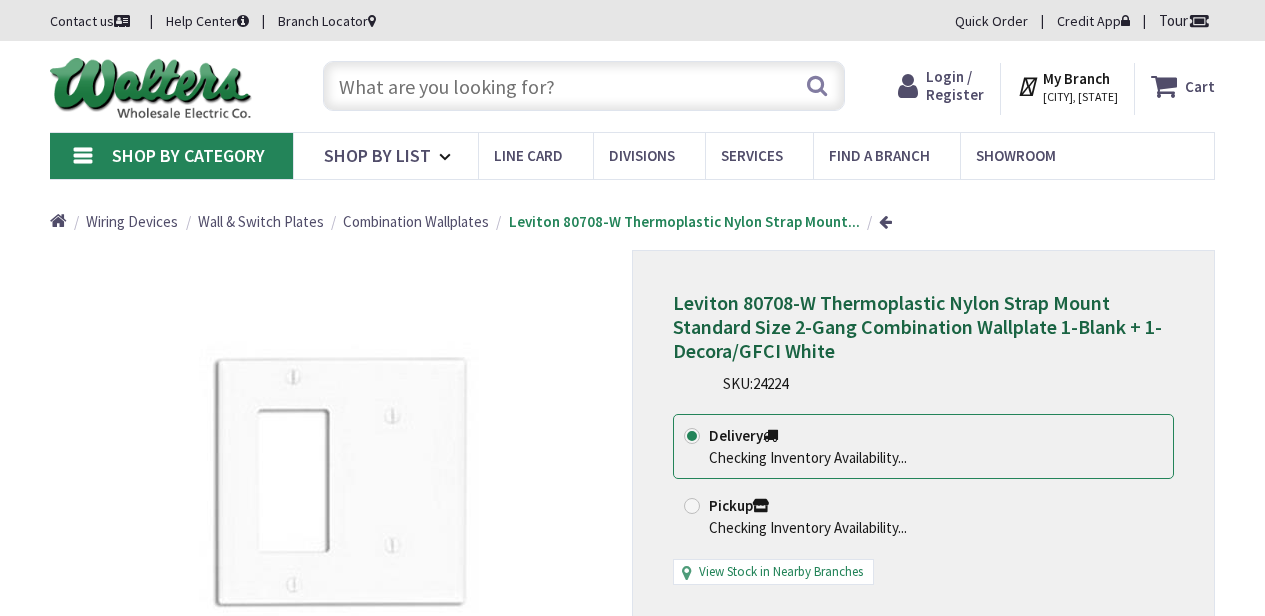 scroll, scrollTop: 0, scrollLeft: 0, axis: both 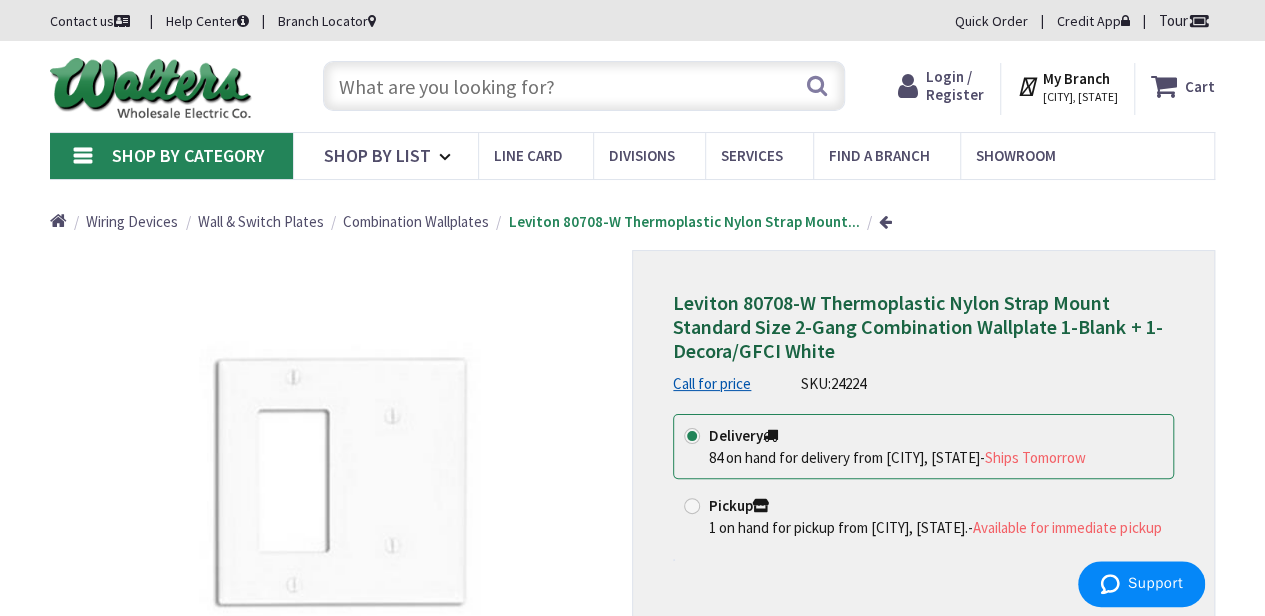 click on "[CITY], [STATE]" at bounding box center [1080, 97] 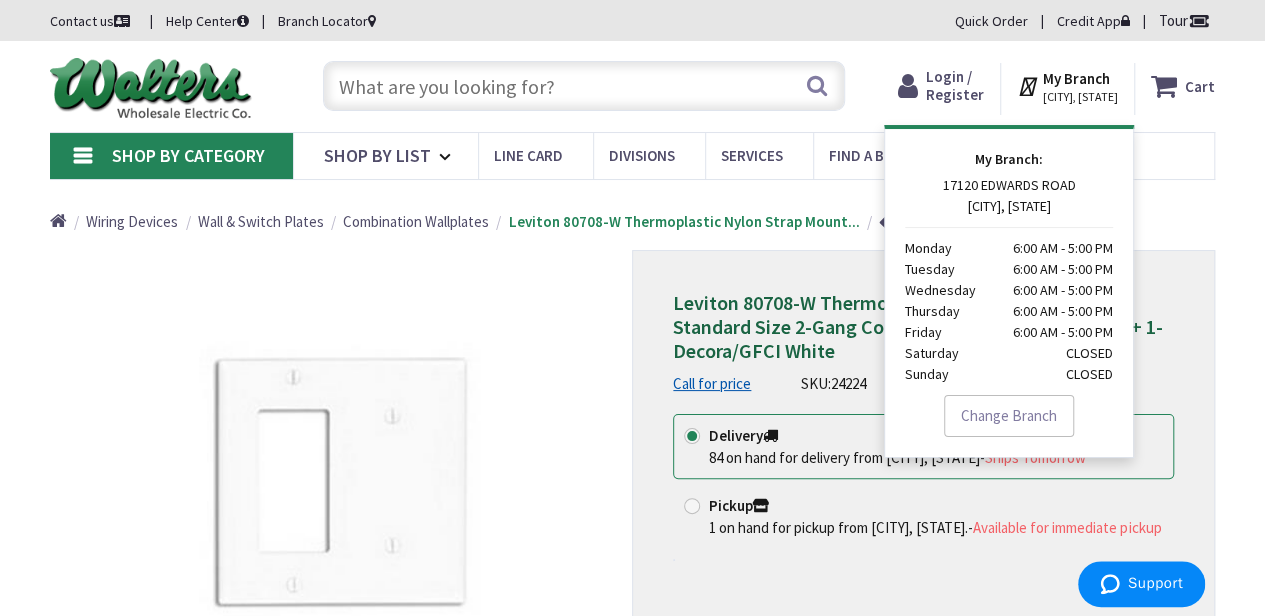 click on "Change Branch" at bounding box center [1009, 416] 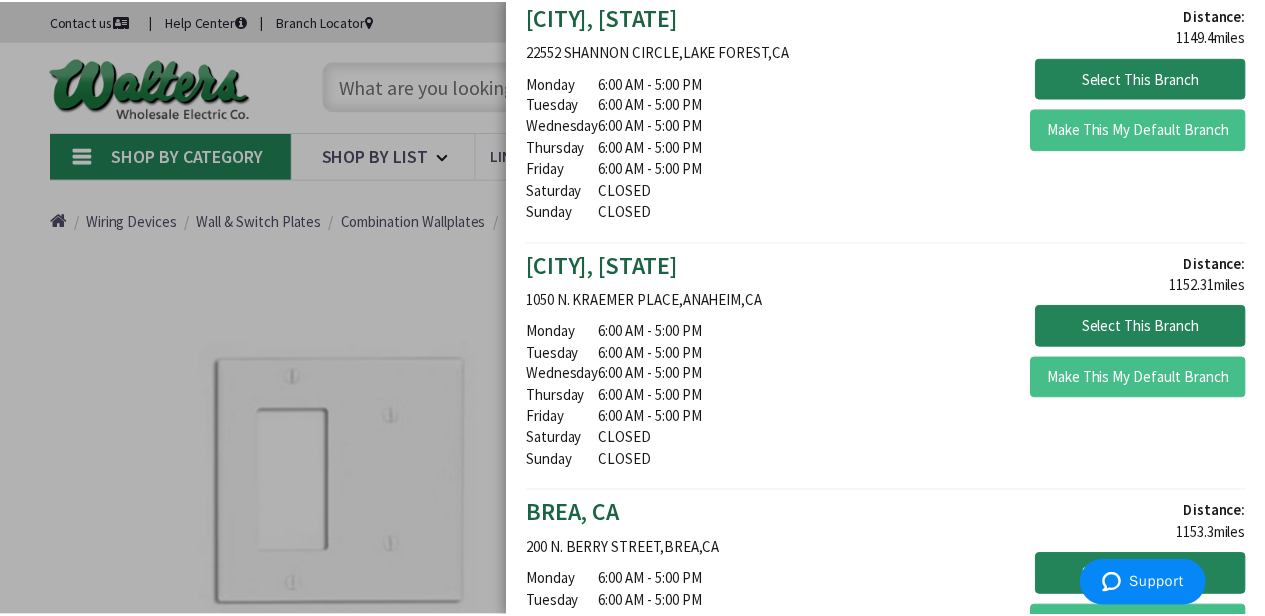 scroll, scrollTop: 3666, scrollLeft: 0, axis: vertical 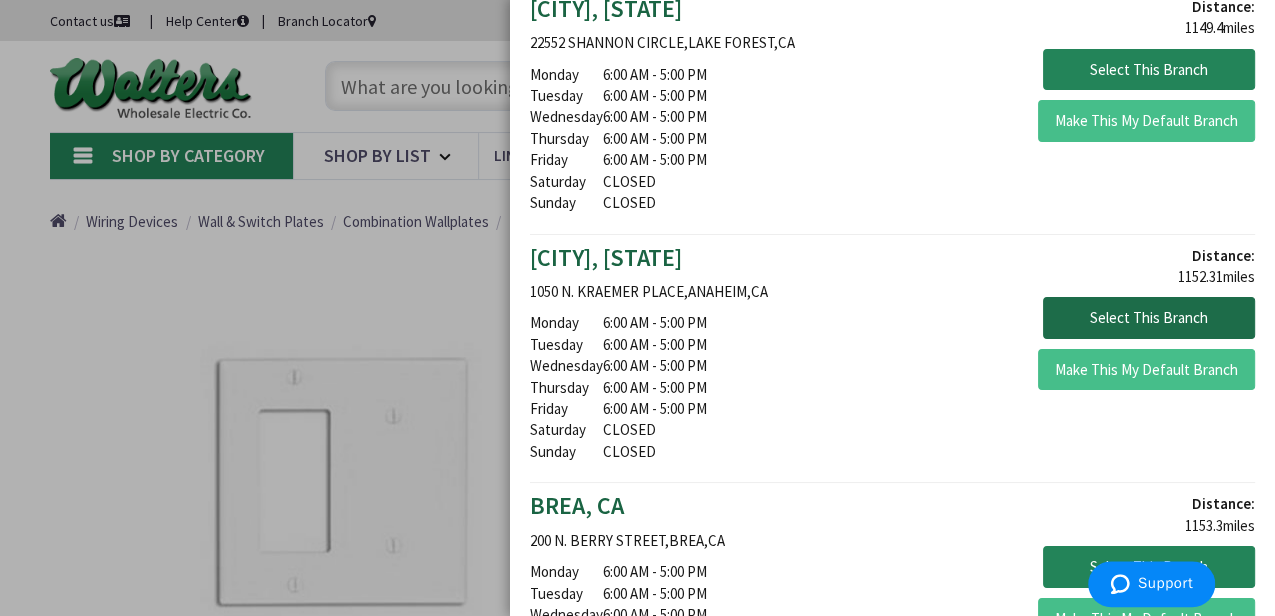 click on "Select This Branch" at bounding box center (1149, 318) 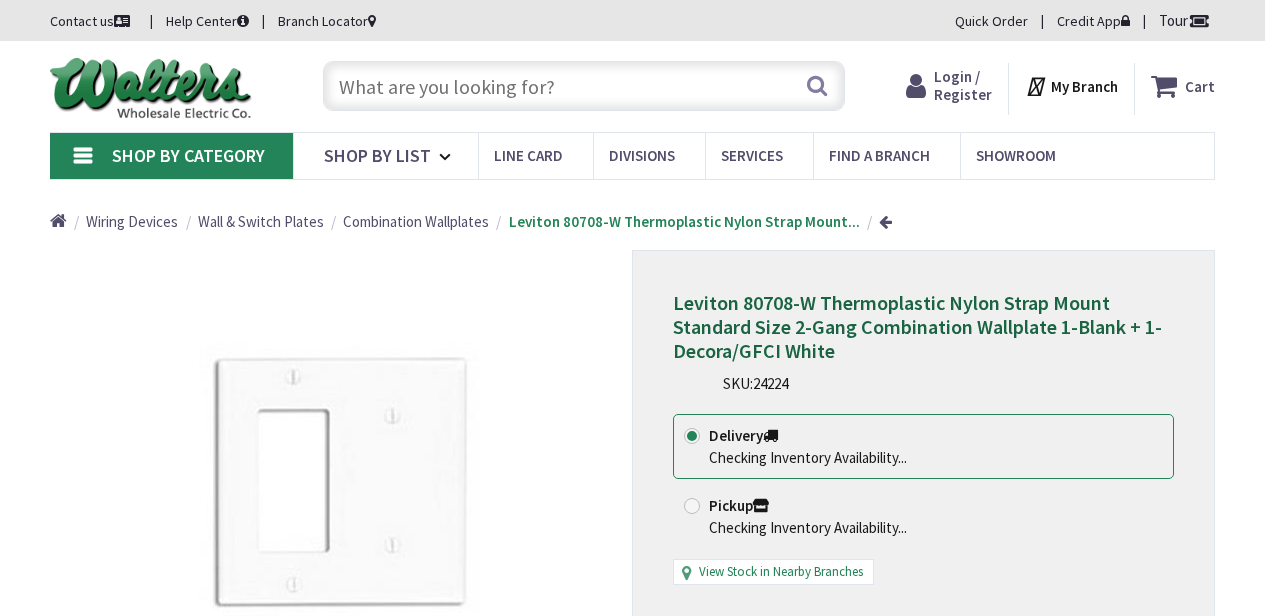 scroll, scrollTop: 0, scrollLeft: 0, axis: both 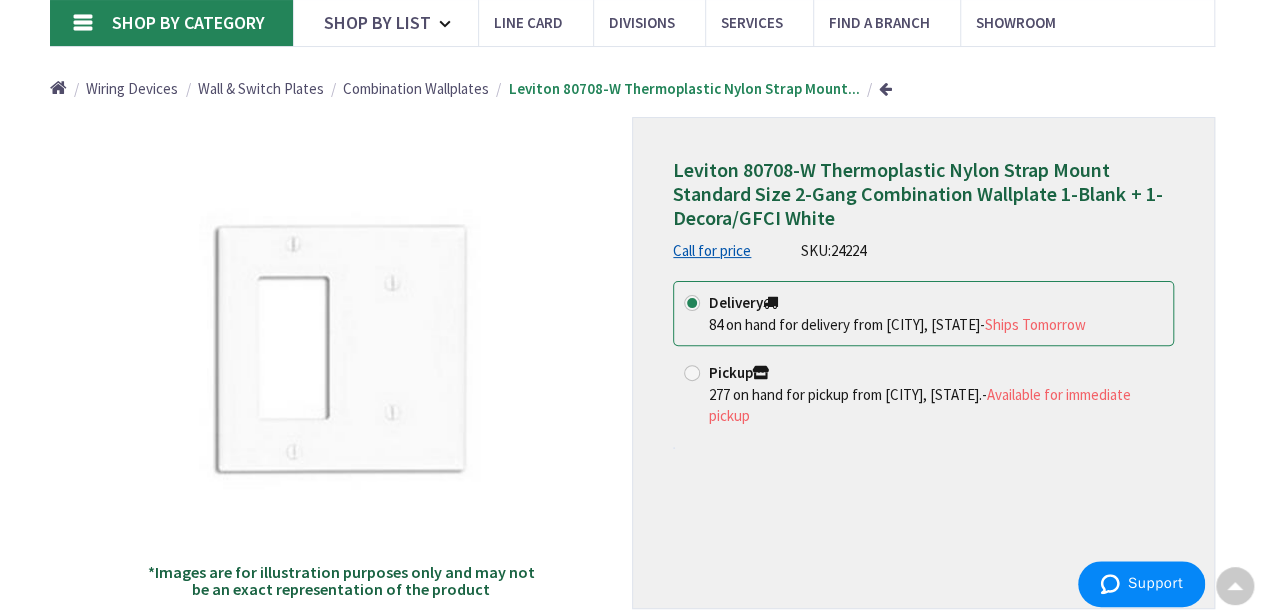 click at bounding box center [692, 373] 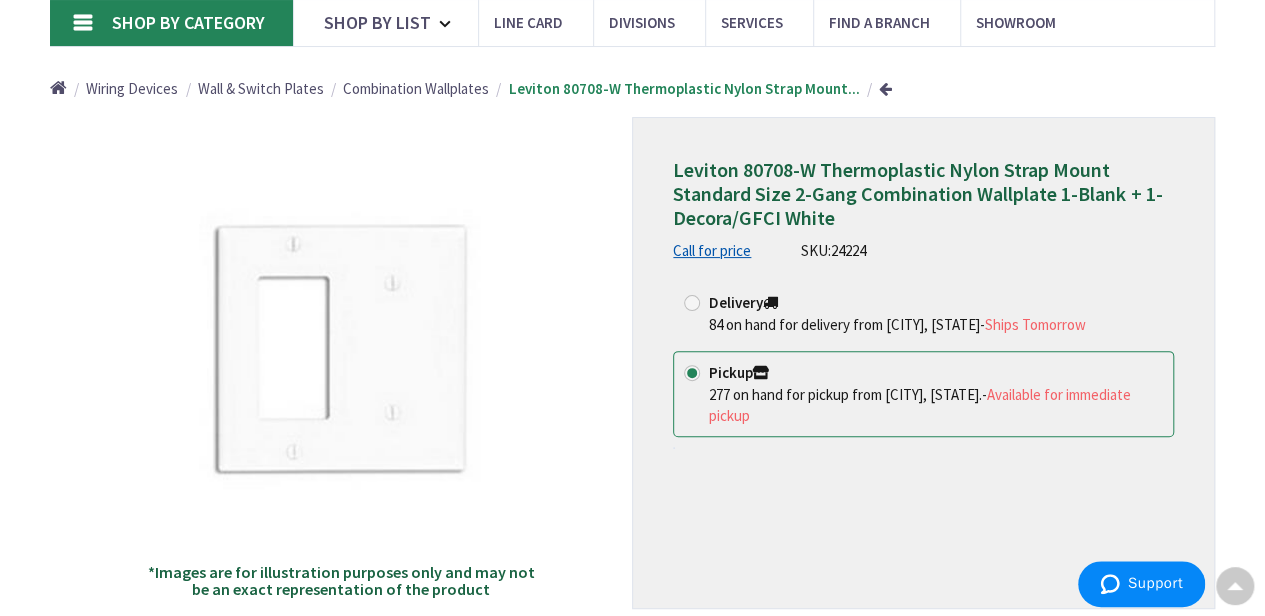 click on "*Images are for illustration purposes only and may not be an exact representation of the product" at bounding box center [341, 363] 